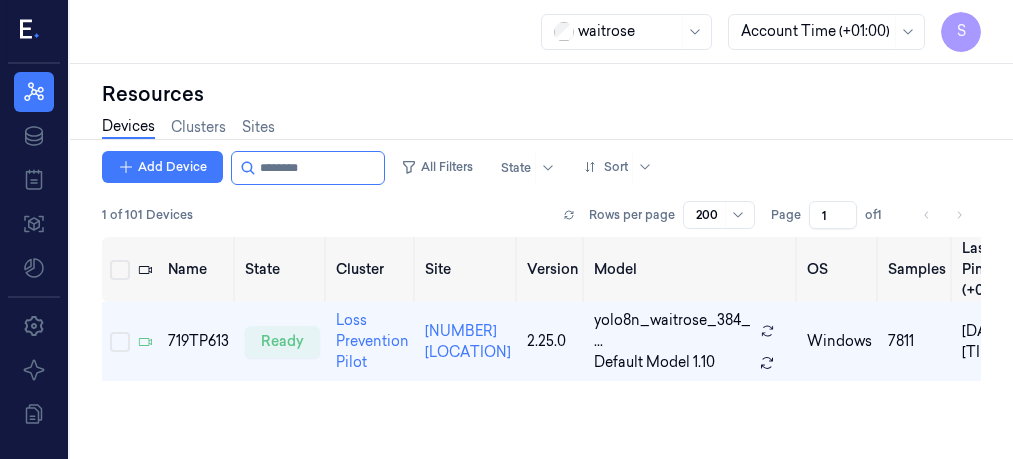 scroll, scrollTop: 0, scrollLeft: 0, axis: both 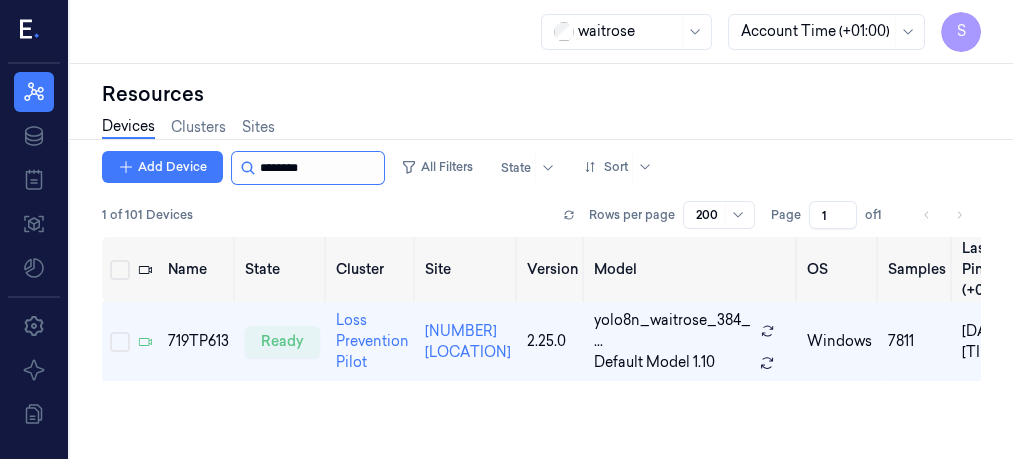 click at bounding box center (320, 168) 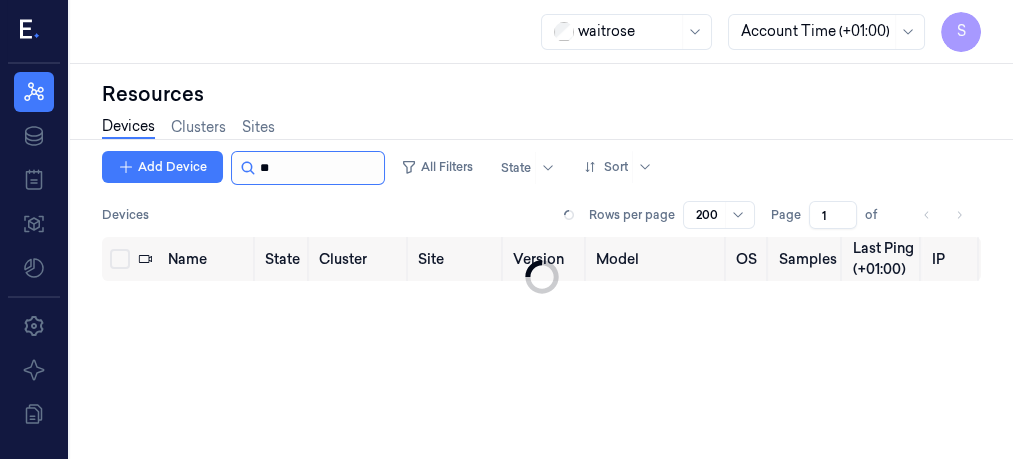 type on "*" 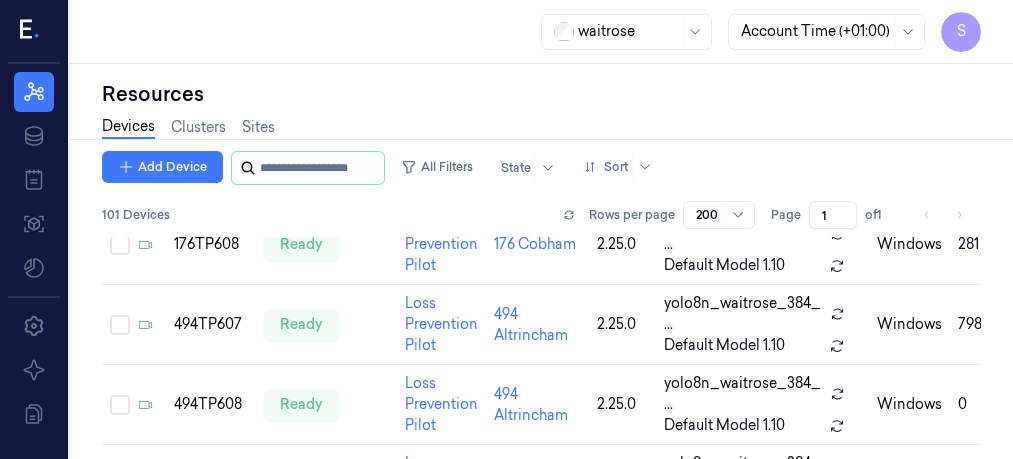 scroll, scrollTop: 6290, scrollLeft: 0, axis: vertical 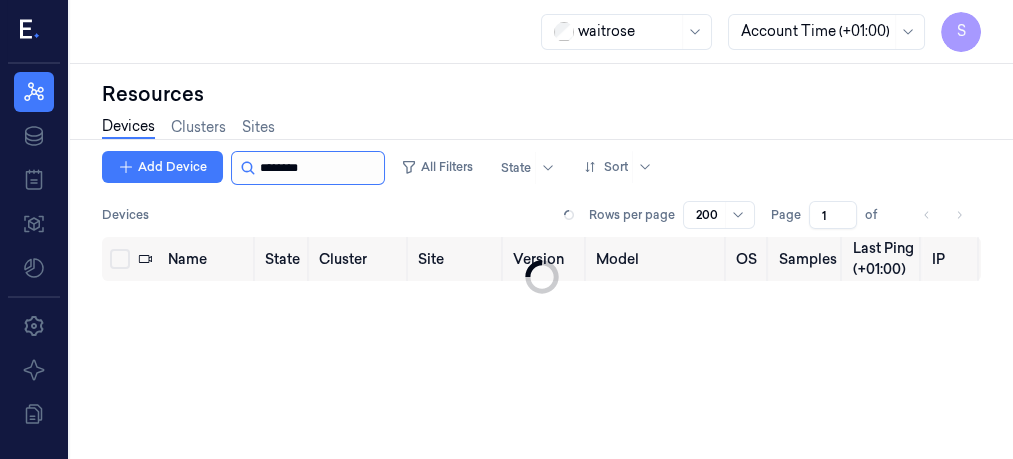 type on "********" 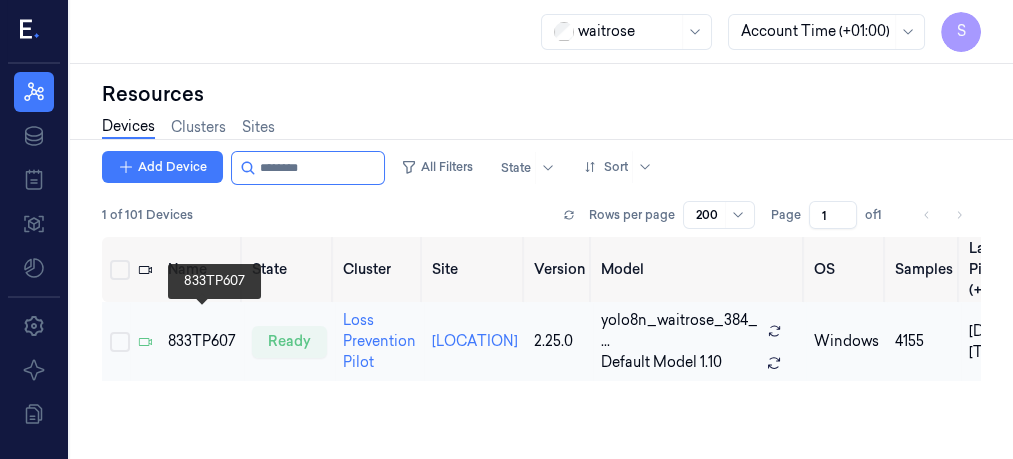 click on "833TP607" at bounding box center (202, 341) 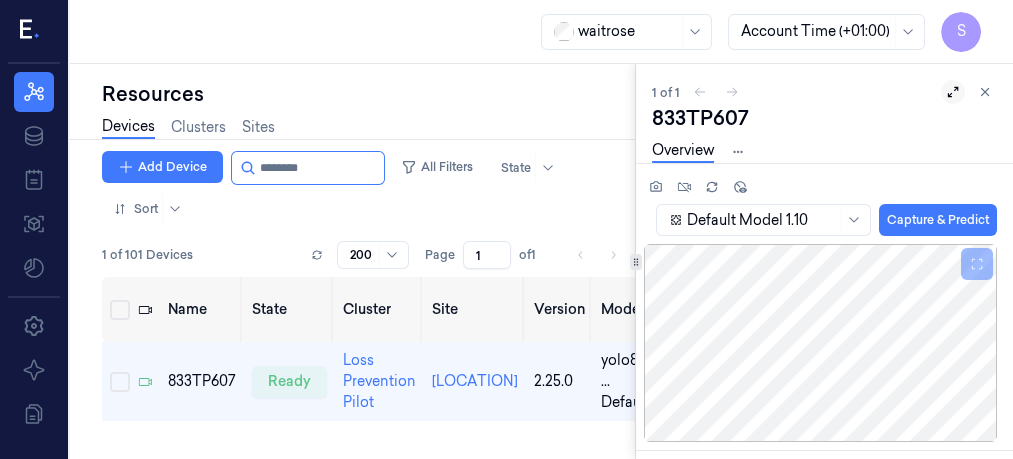 click 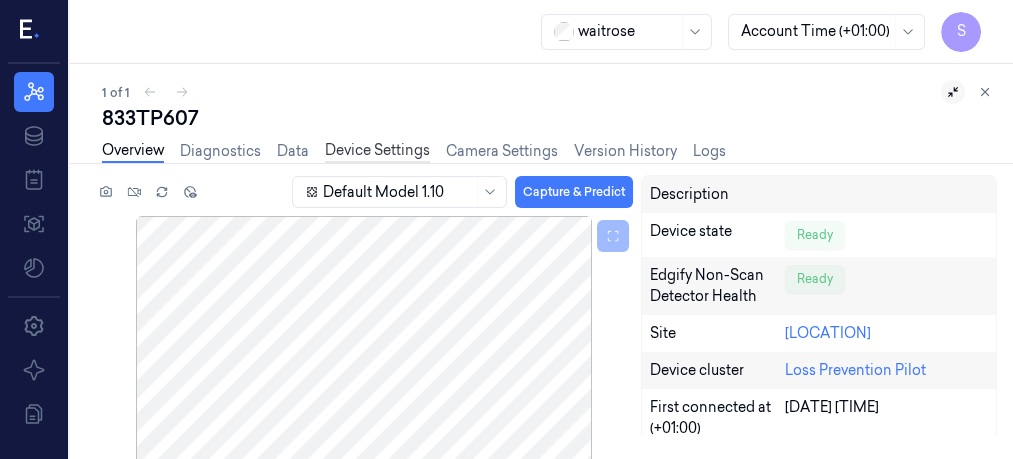 click on "Device Settings" at bounding box center (377, 151) 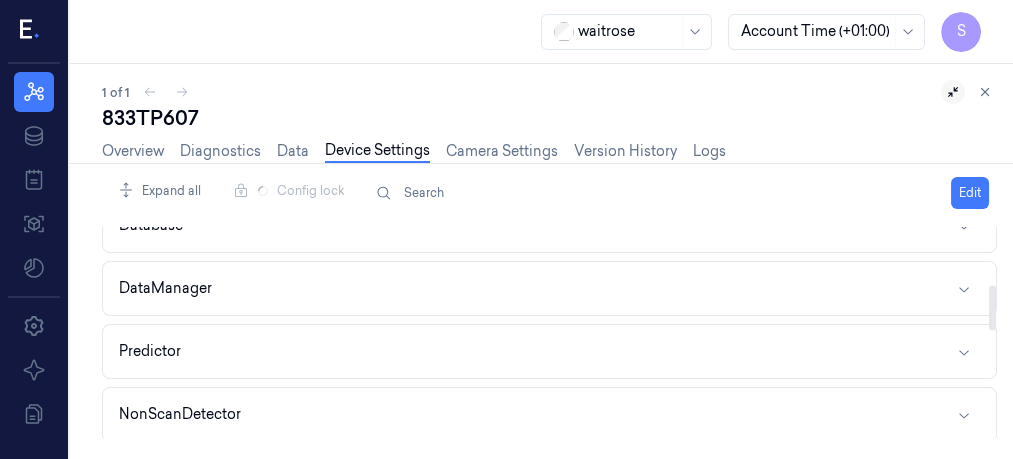scroll, scrollTop: 271, scrollLeft: 0, axis: vertical 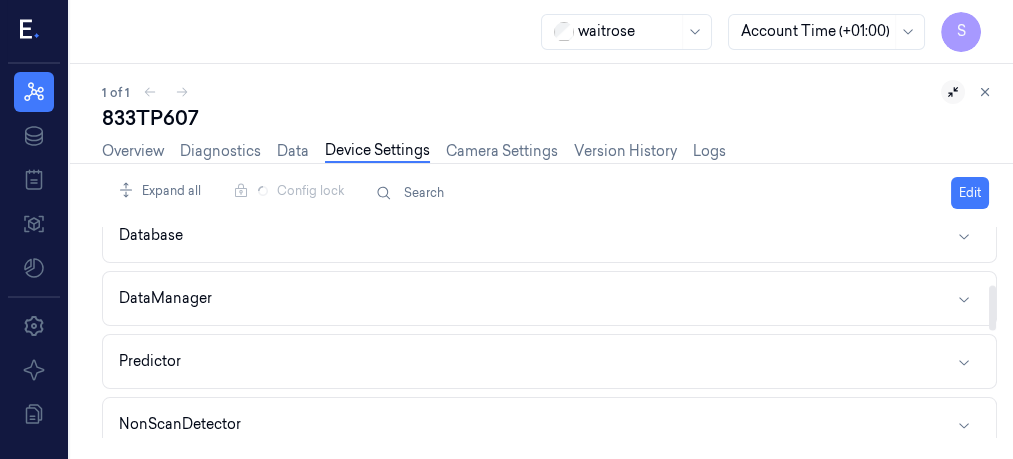 drag, startPoint x: 990, startPoint y: 247, endPoint x: 993, endPoint y: 304, distance: 57.07889 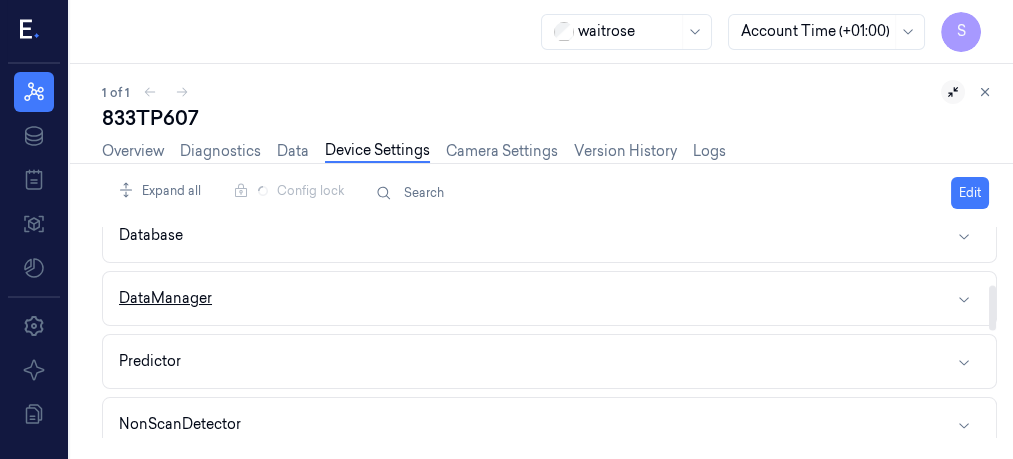 click 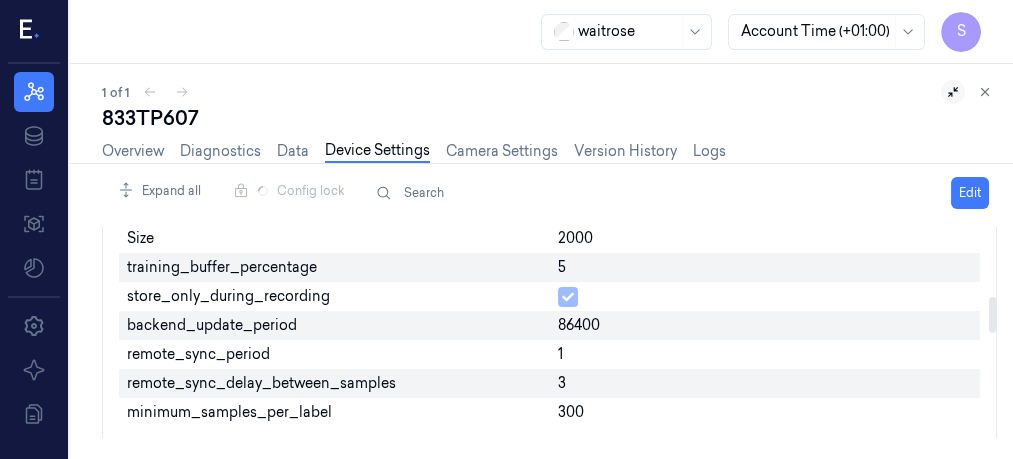 scroll, scrollTop: 427, scrollLeft: 0, axis: vertical 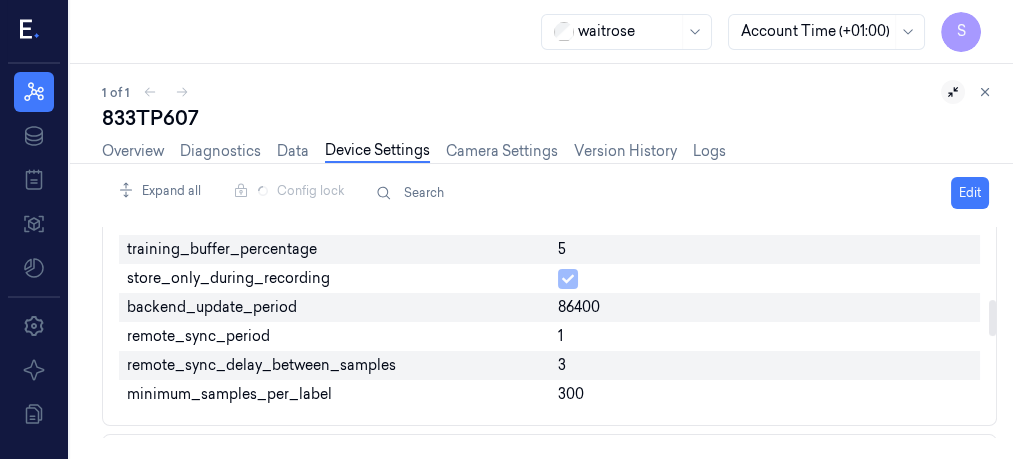 drag, startPoint x: 992, startPoint y: 280, endPoint x: 997, endPoint y: 307, distance: 27.45906 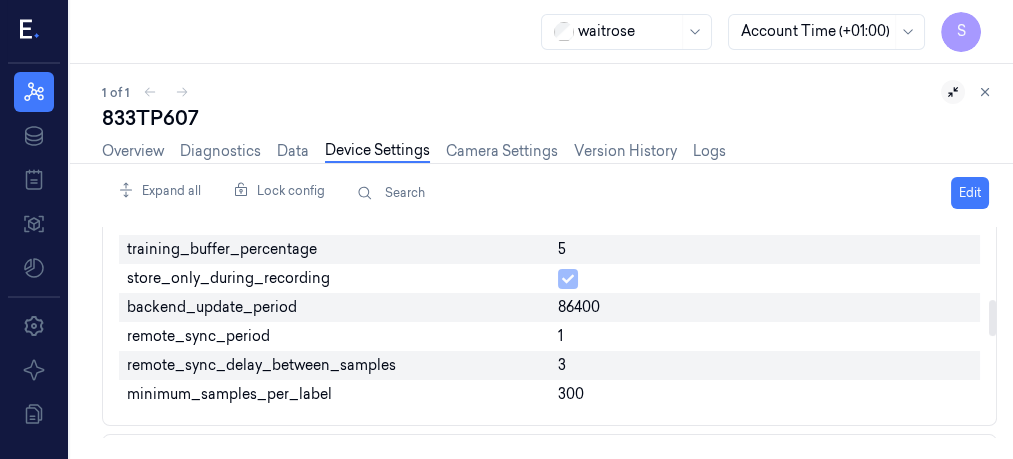click on "1" at bounding box center (765, 336) 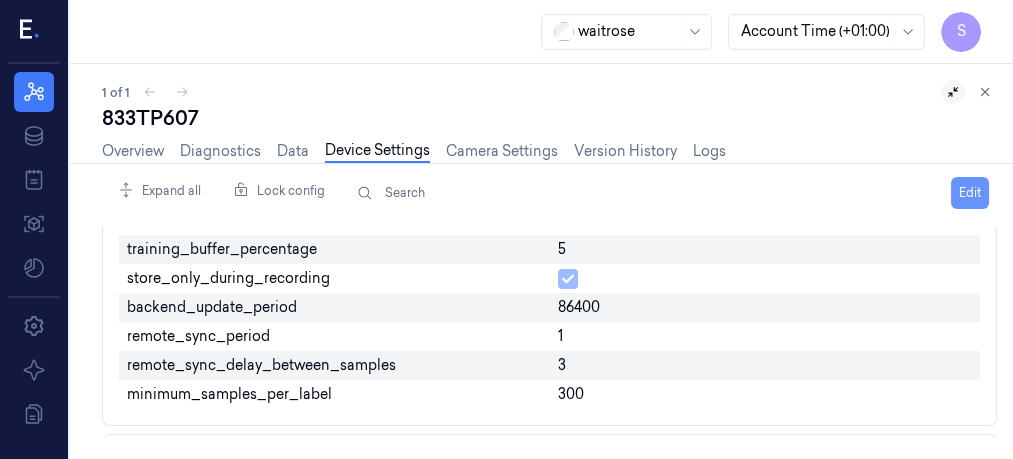 click on "Edit" at bounding box center (970, 193) 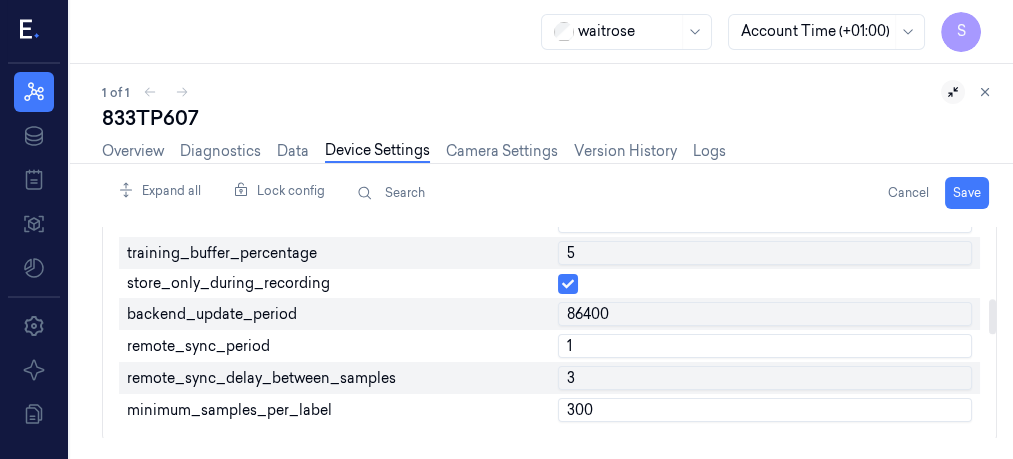 click on "1" at bounding box center [765, 346] 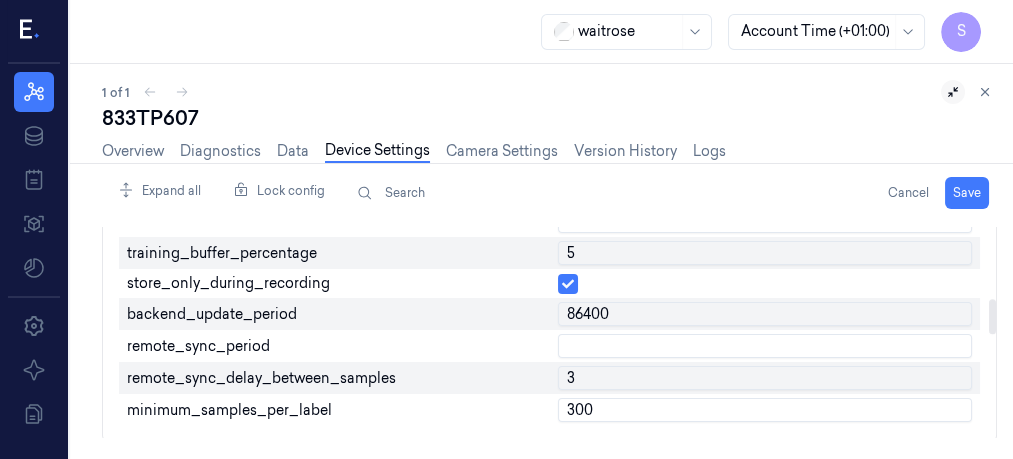 type on "0" 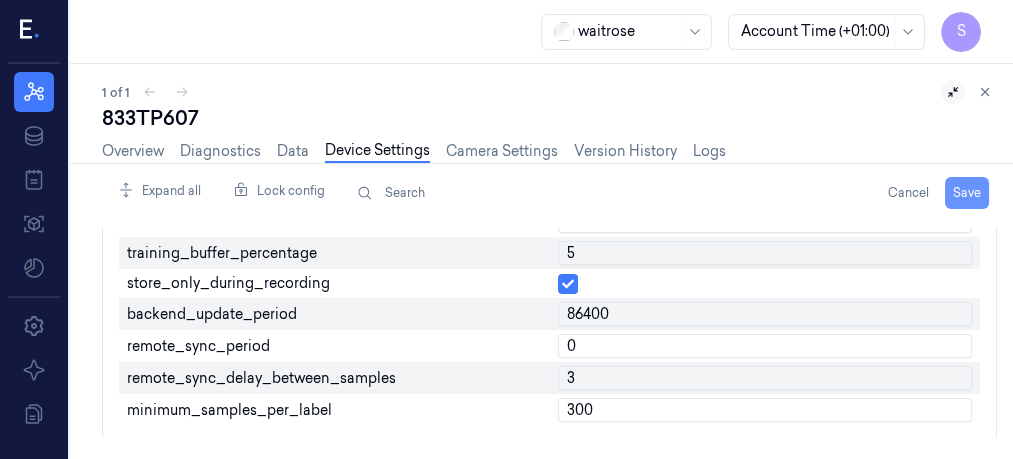 type on "0" 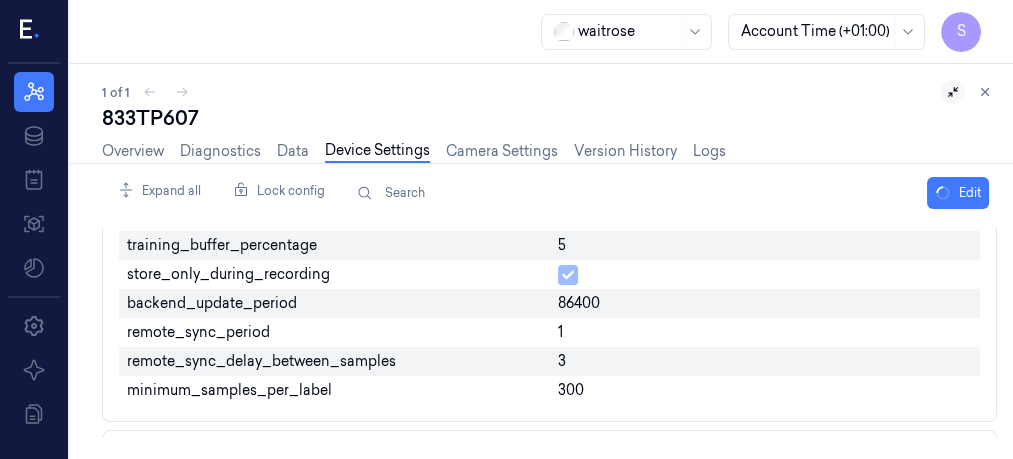 scroll, scrollTop: 427, scrollLeft: 0, axis: vertical 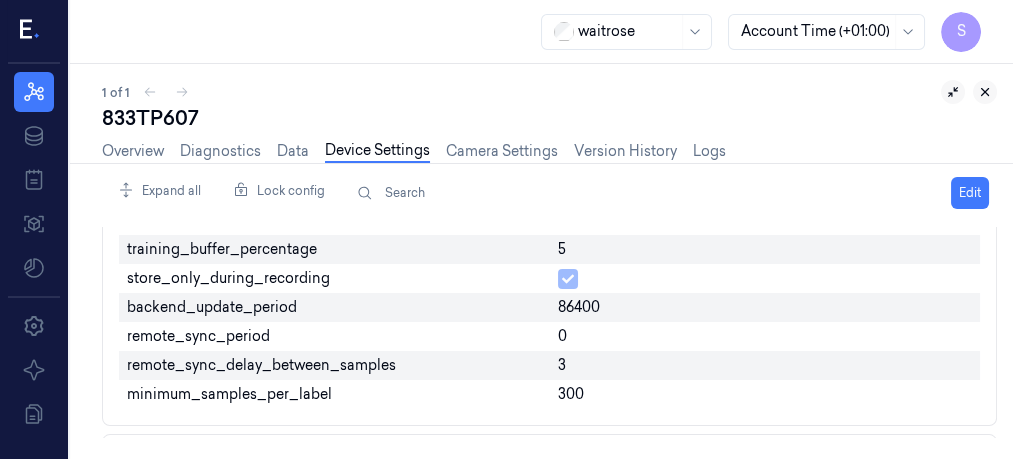 click at bounding box center [985, 92] 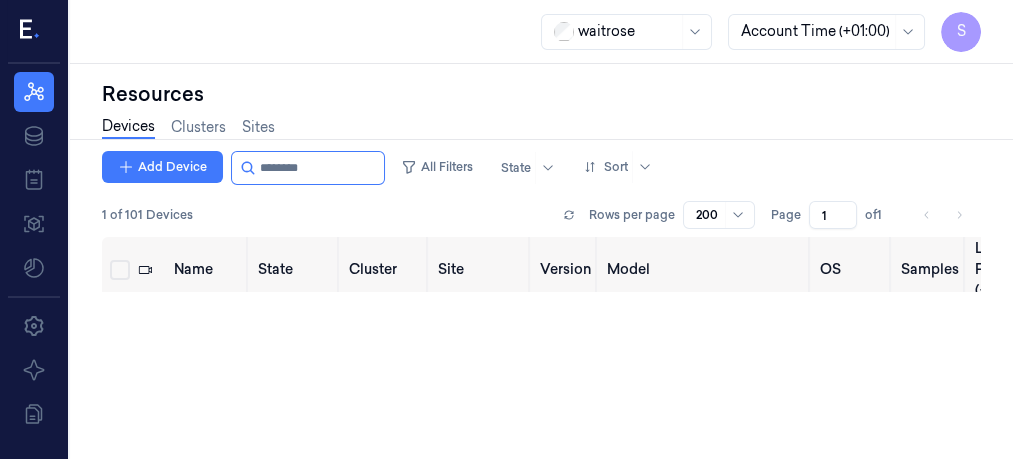 scroll, scrollTop: 0, scrollLeft: 0, axis: both 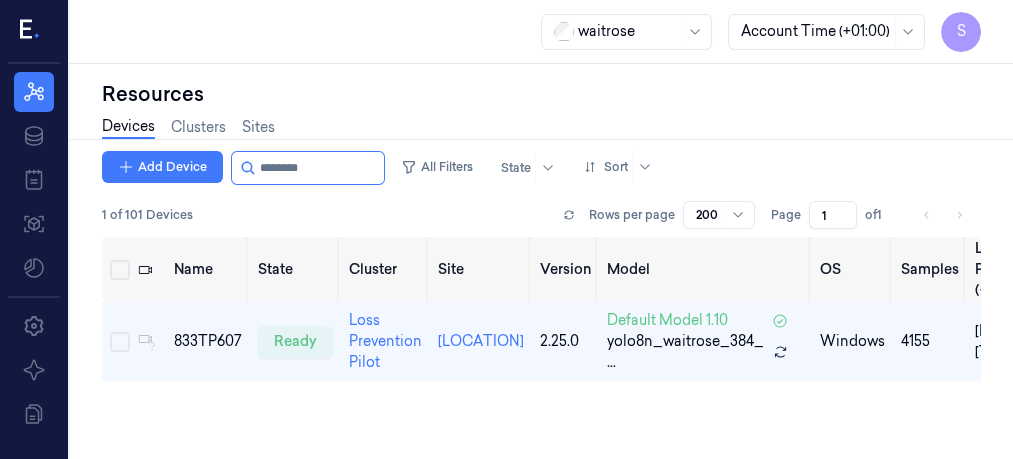 click on "Add Device All Filters State Sort" at bounding box center (541, 168) 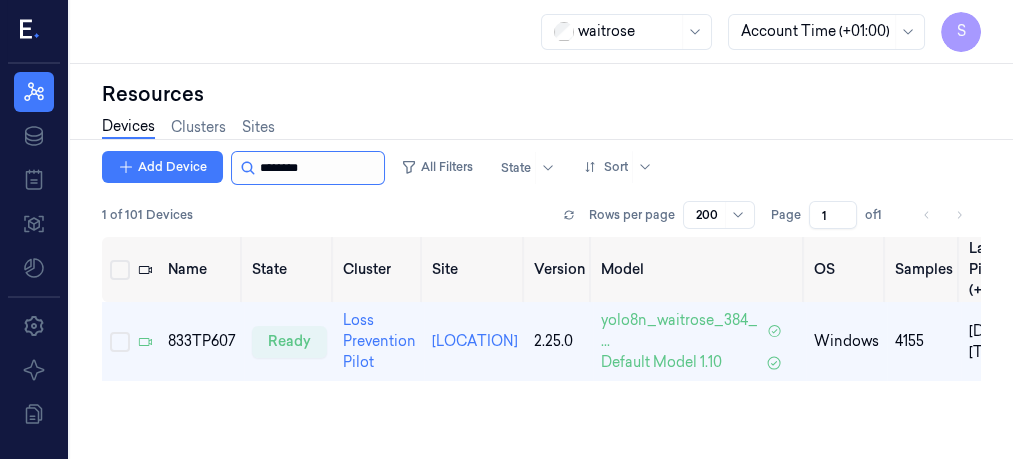 click at bounding box center [320, 168] 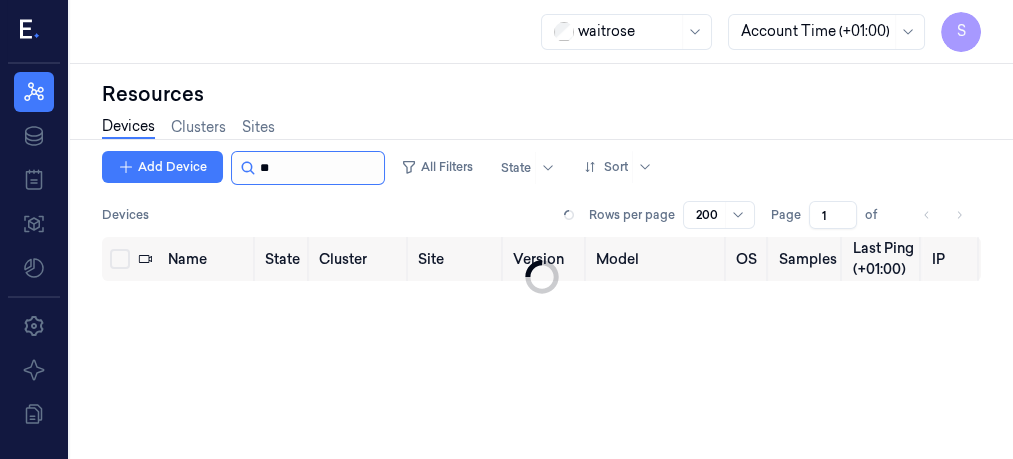 type on "*" 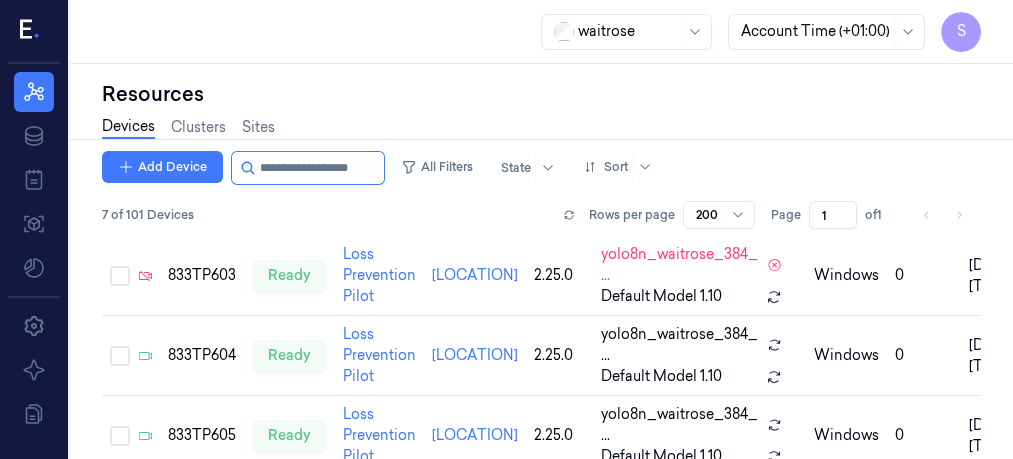 scroll, scrollTop: 347, scrollLeft: 0, axis: vertical 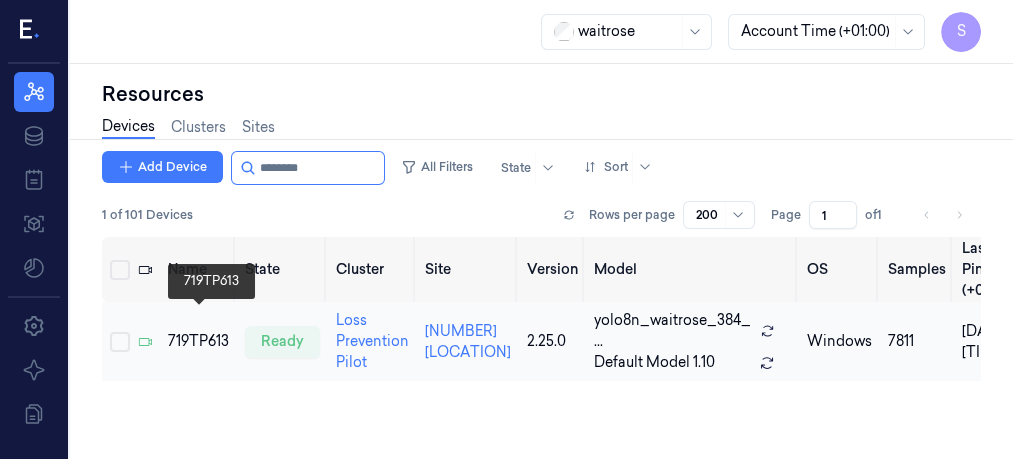 type on "********" 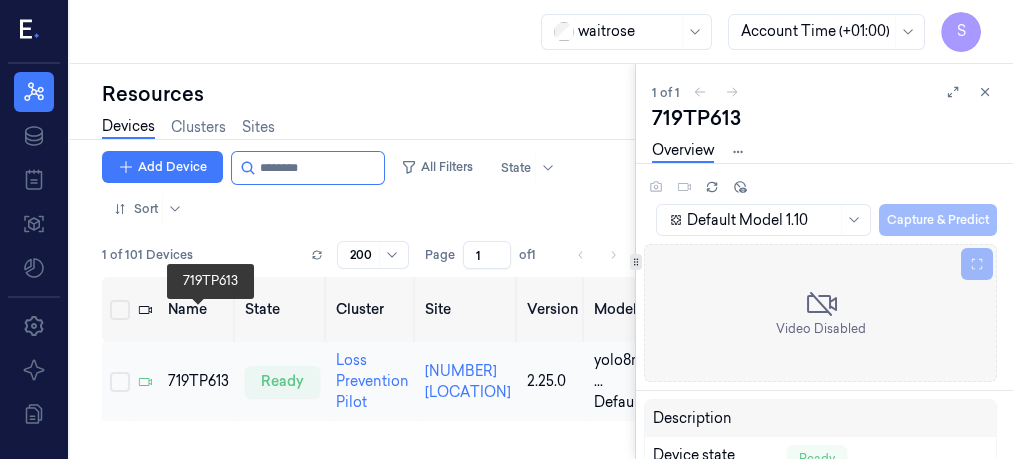 scroll, scrollTop: 0, scrollLeft: 0, axis: both 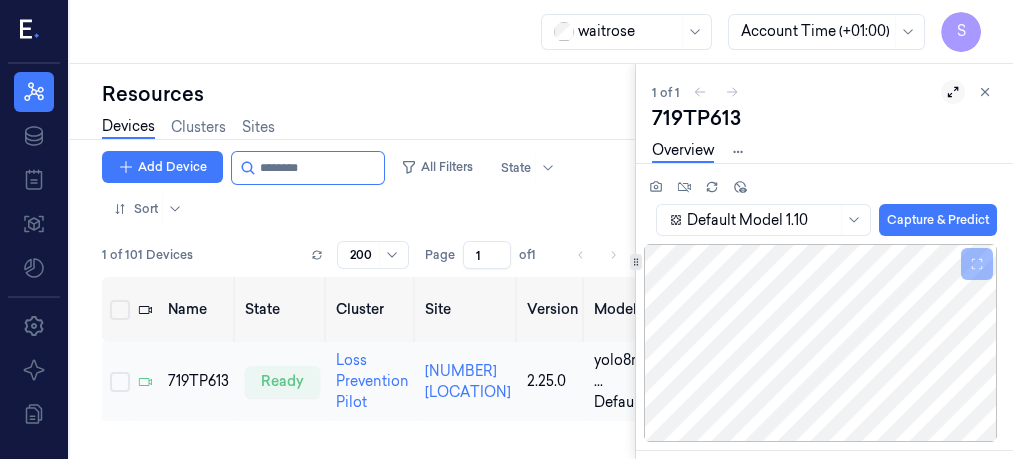 click 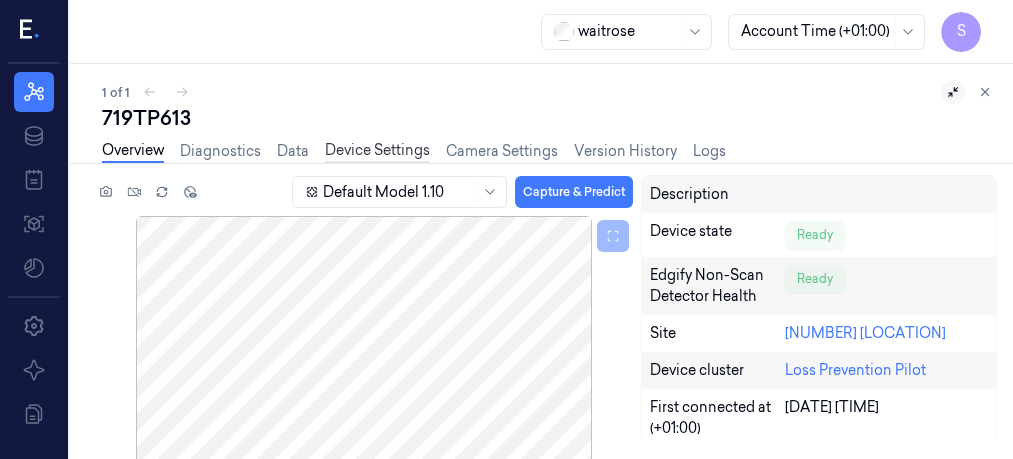 click on "Device Settings" at bounding box center [377, 151] 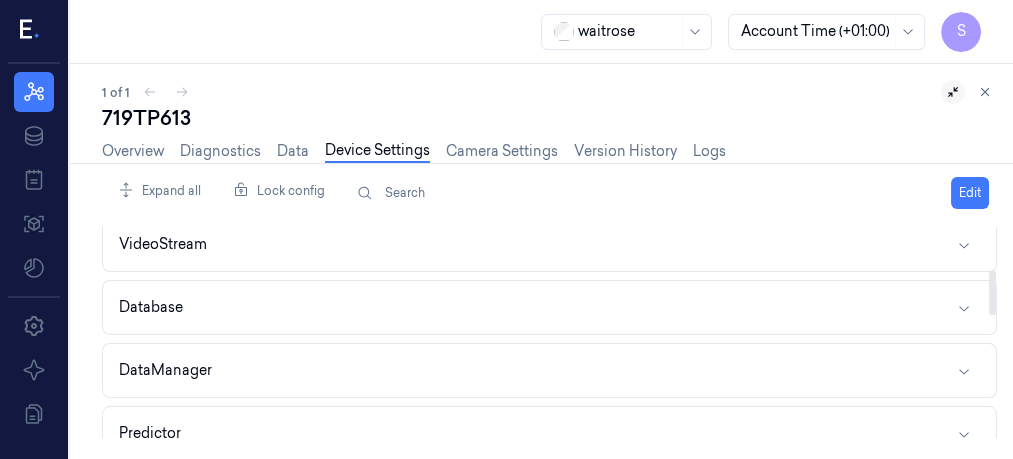 scroll, scrollTop: 197, scrollLeft: 0, axis: vertical 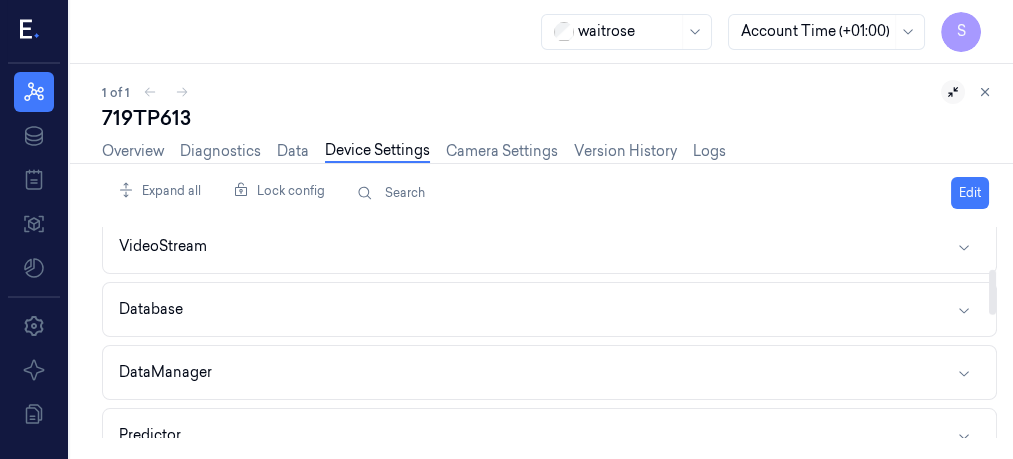 drag, startPoint x: 989, startPoint y: 245, endPoint x: 996, endPoint y: 286, distance: 41.59327 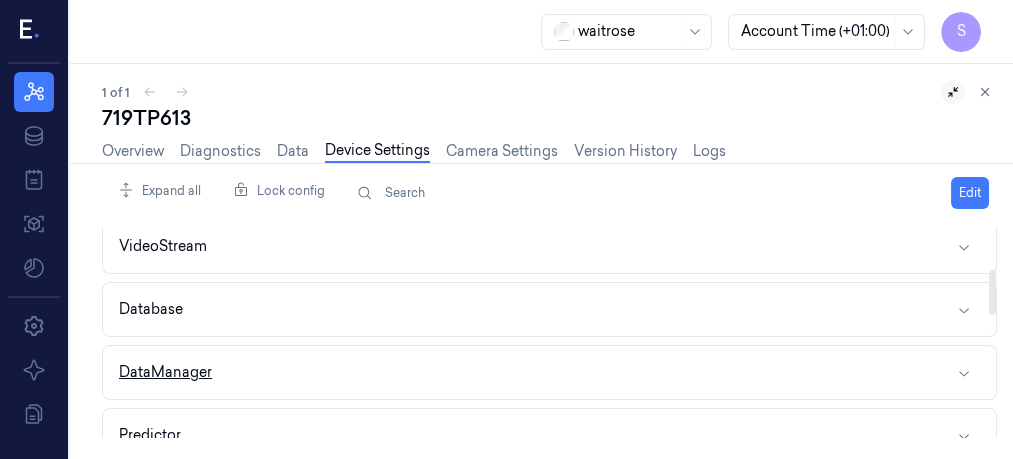 click 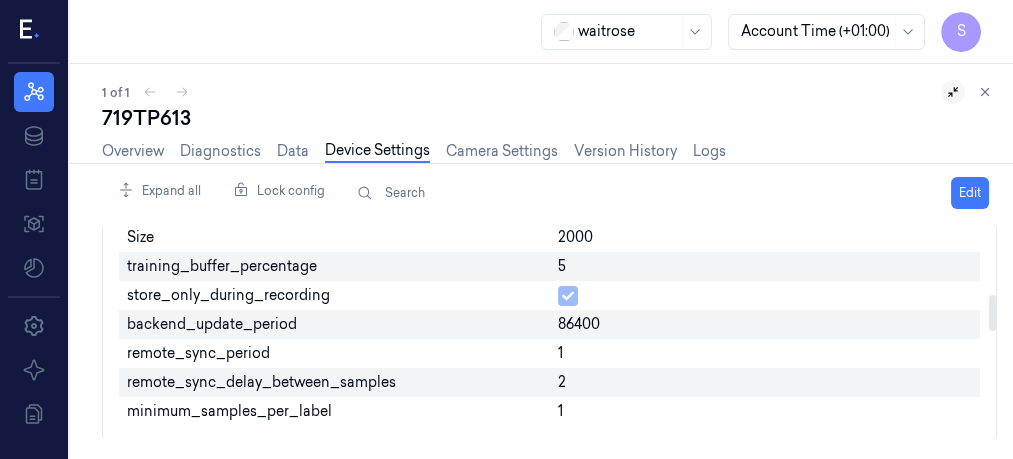 scroll, scrollTop: 432, scrollLeft: 0, axis: vertical 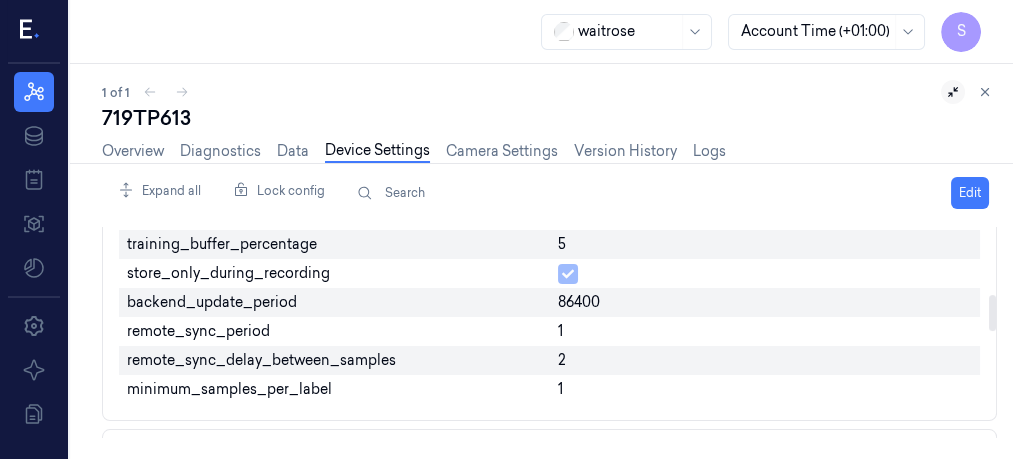 drag, startPoint x: 991, startPoint y: 274, endPoint x: 997, endPoint y: 313, distance: 39.45884 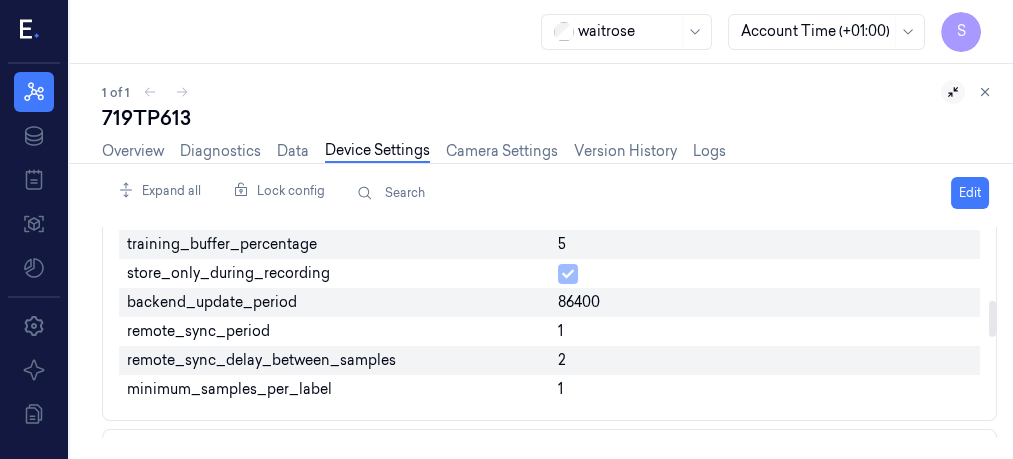click on "1" at bounding box center [765, 331] 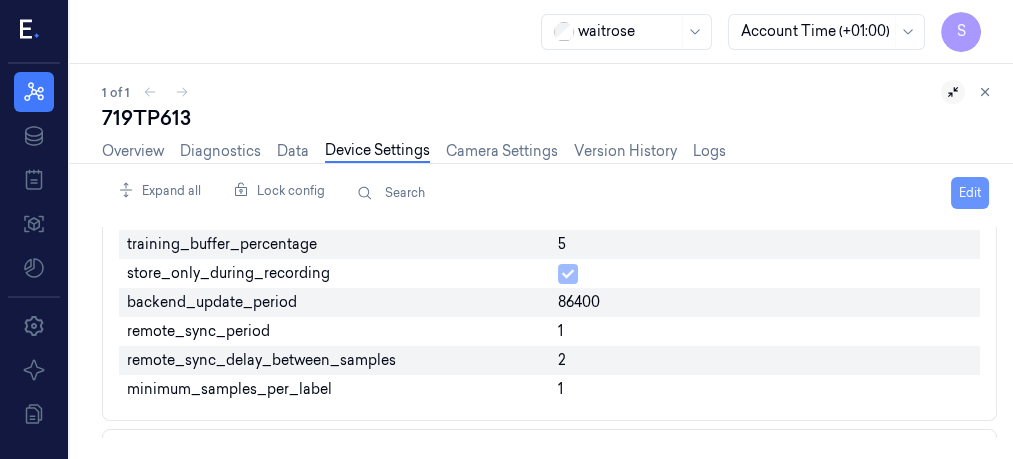click on "Edit" at bounding box center (970, 193) 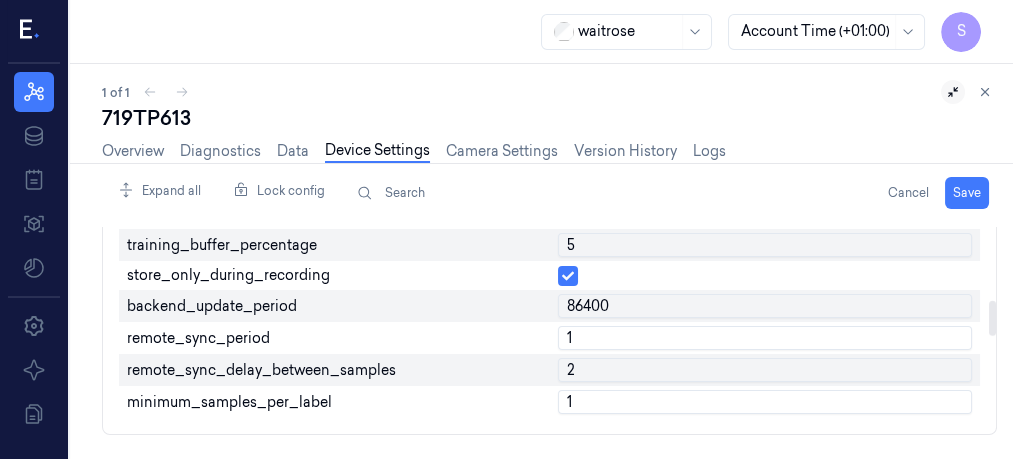 click on "1" at bounding box center (765, 338) 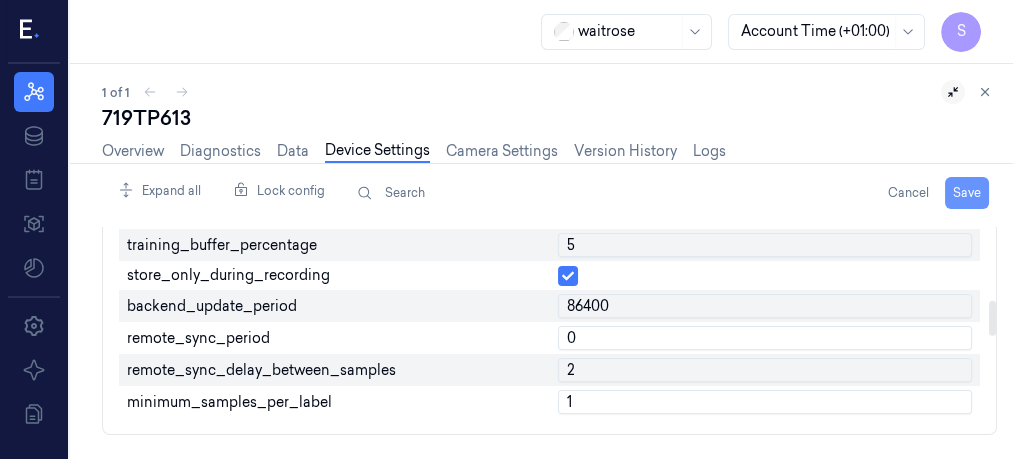 type on "0" 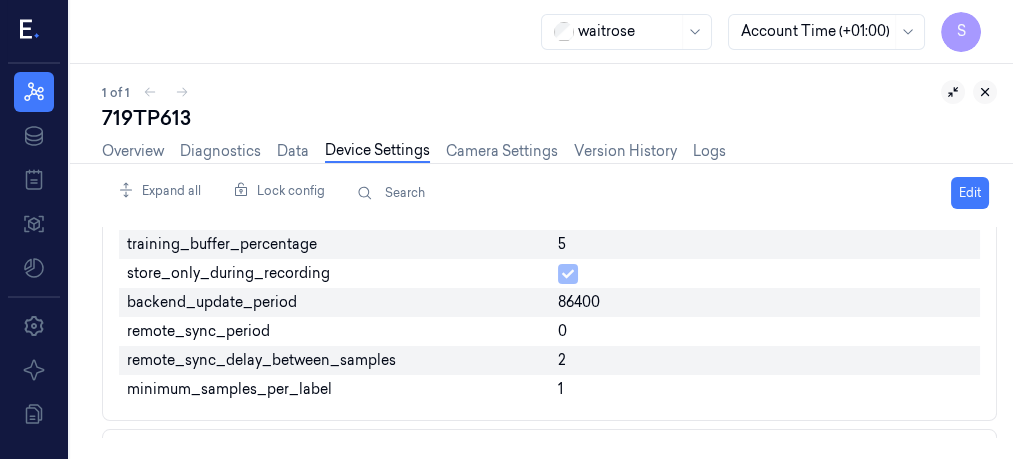 click 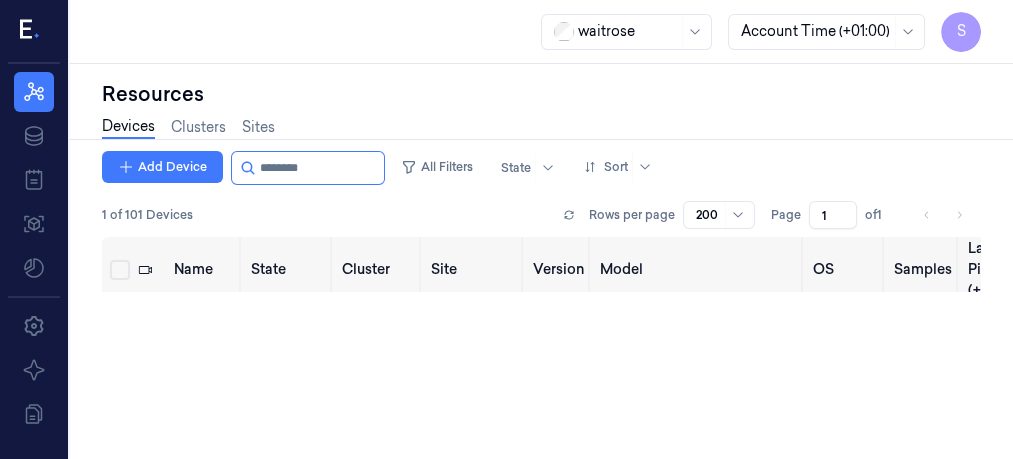 scroll, scrollTop: 0, scrollLeft: 0, axis: both 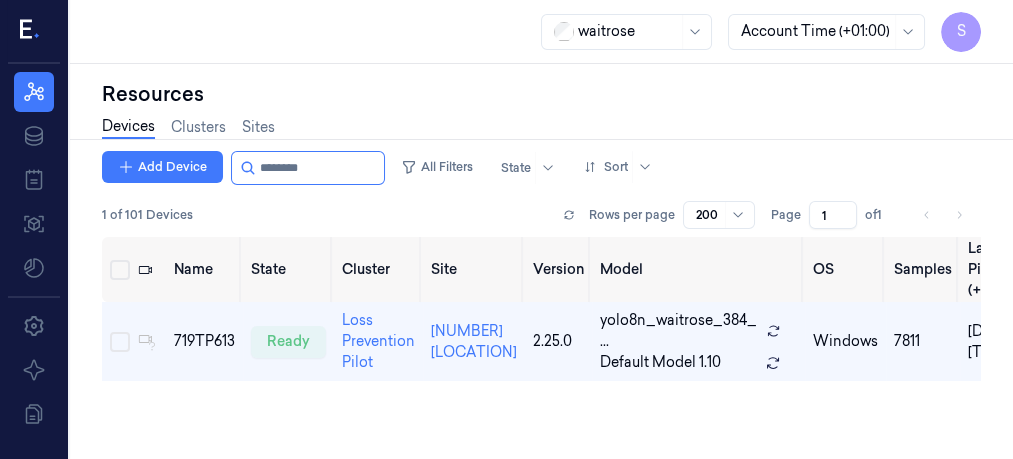 click on "Add Device All Filters State Sort" at bounding box center (541, 168) 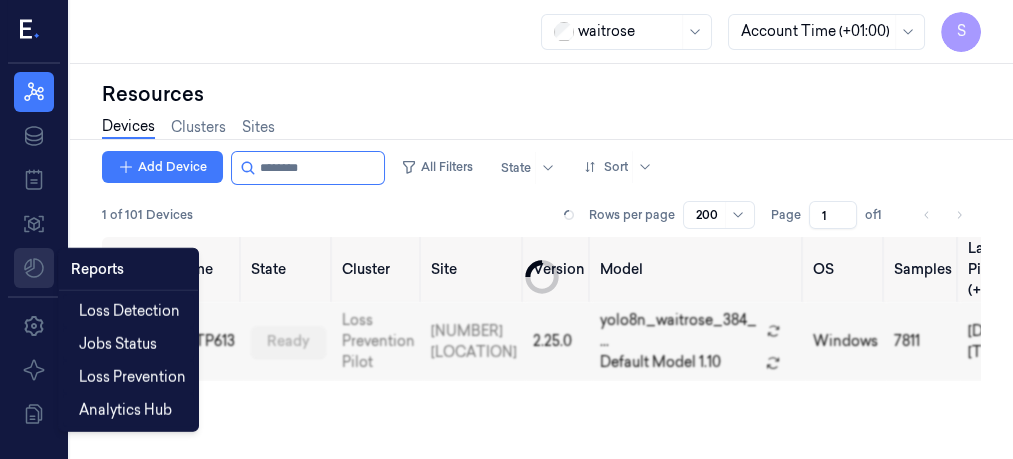 click on "S Resources Data Jobs Models Reports Reports Settings About Documentation waitrose Account Time (+01:00) S Resources Devices Clusters Sites Add Device All Filters State Sort 1 of 101 Devices Rows per page 200 Page 1 of  1 Name State Cluster Site Version Model OS Samples Last Ping (+01:00) IP 719TP613 ready Loss Prevention Pilot 719	[LOCATION] 2.25.0 yolo8n_waitrose_384_ ... Default Model 1.10 windows 7811 [DATE] [TIME] [IP_ADDRESS]
Reports   Loss Detection Jobs Status Loss Prevention Analytics Hub" at bounding box center (506, 229) 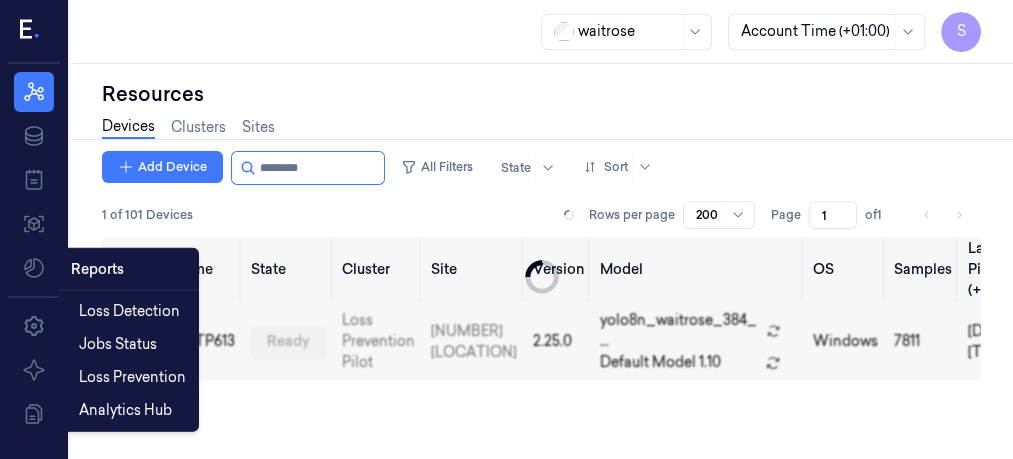 click on "S Resources Data Jobs Models Settings About Documentation waitrose Account Time (+01:00) S Resources Devices Clusters Sites Add Device All Filters State Sort 1 of 101 Devices Rows per page 200 Page 1 of  1 Name State Cluster Site Version Model OS Samples Last Ping (+01:00) IP 719TP613 ready Loss Prevention Pilot 719	[LOCATION] 2.25.0 yolo8n_waitrose_384_ ... Default Model 1.10 windows 7811 [DATE] [TIME] [IP_ADDRESS]
Reports   Loss Detection Jobs Status Loss Prevention Analytics Hub" at bounding box center (506, 229) 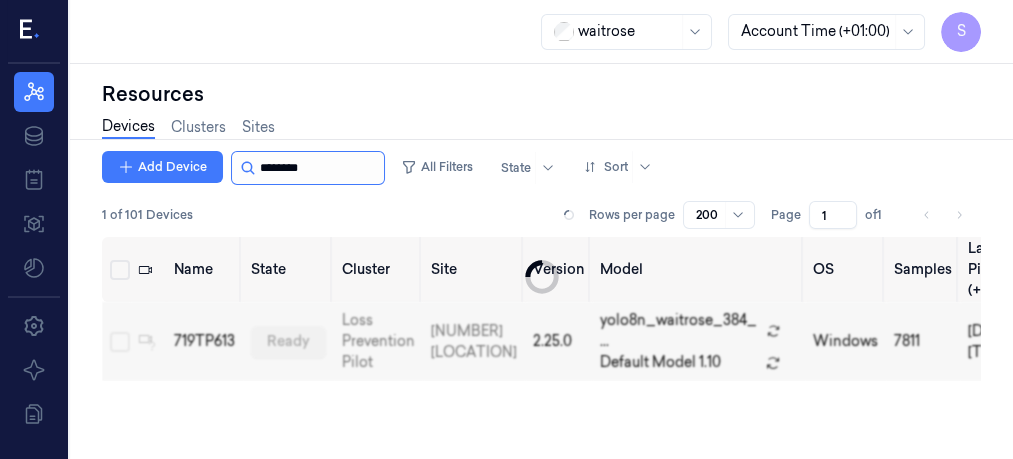 click at bounding box center (320, 168) 